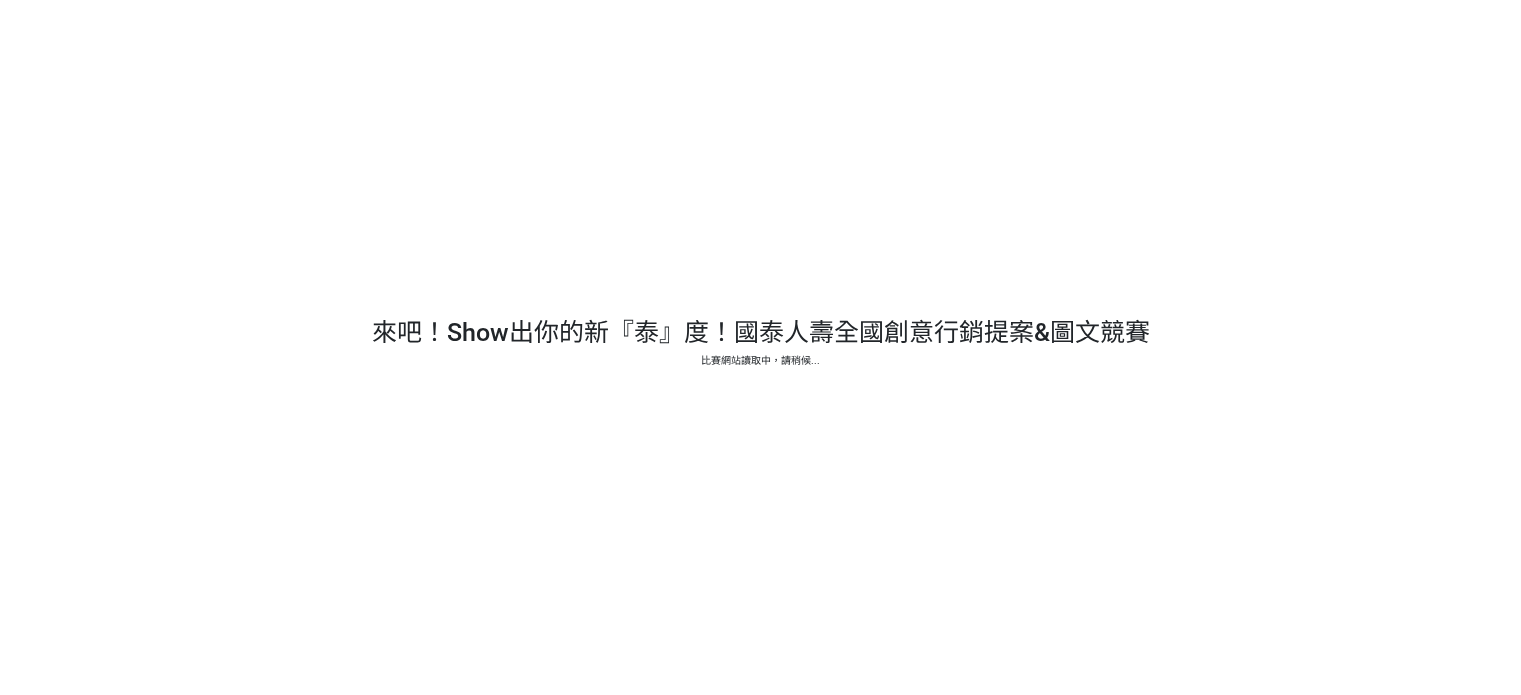 scroll, scrollTop: 0, scrollLeft: 0, axis: both 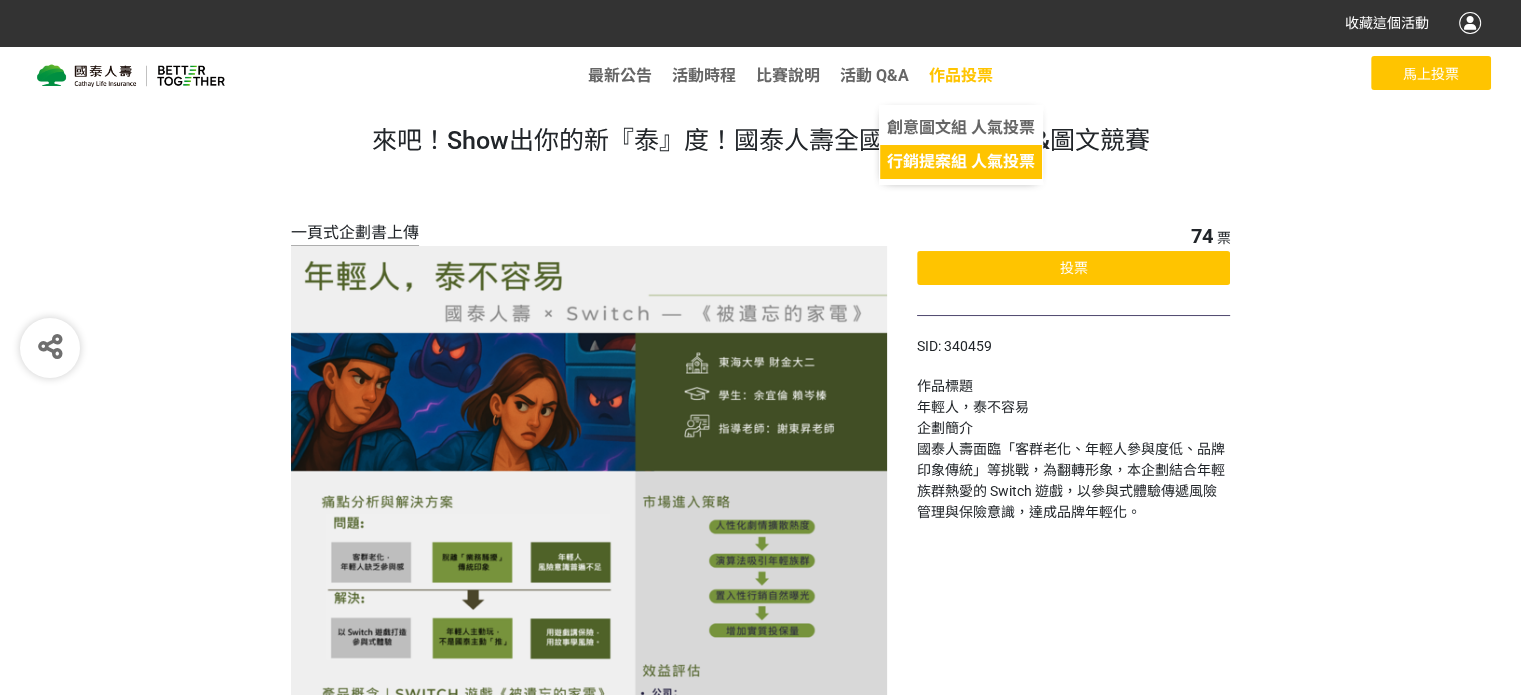 click on "行銷提案組 人氣投票" at bounding box center [961, 161] 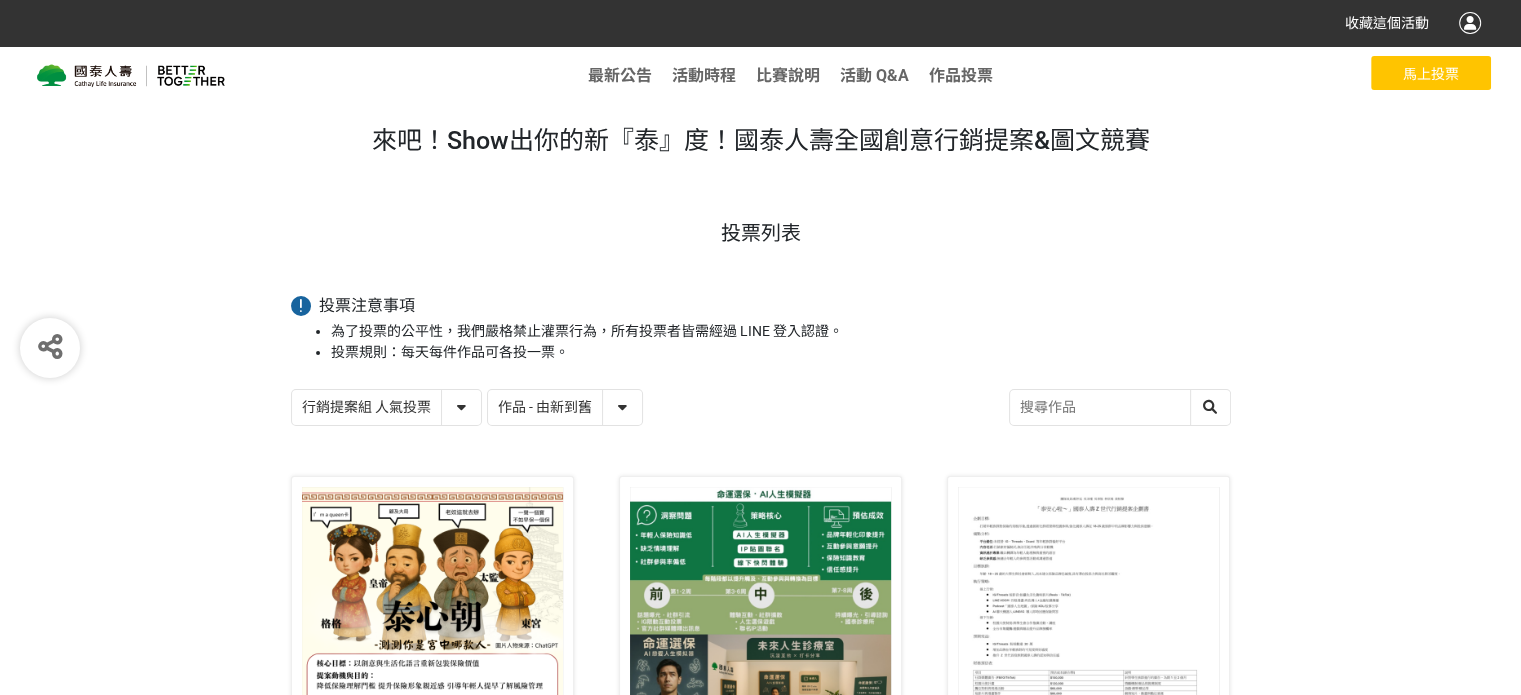 click on "作品 - 由新到舊 作品 - 由舊到新 票數 - 由多到少 票數 - 由少到多" at bounding box center (565, 407) 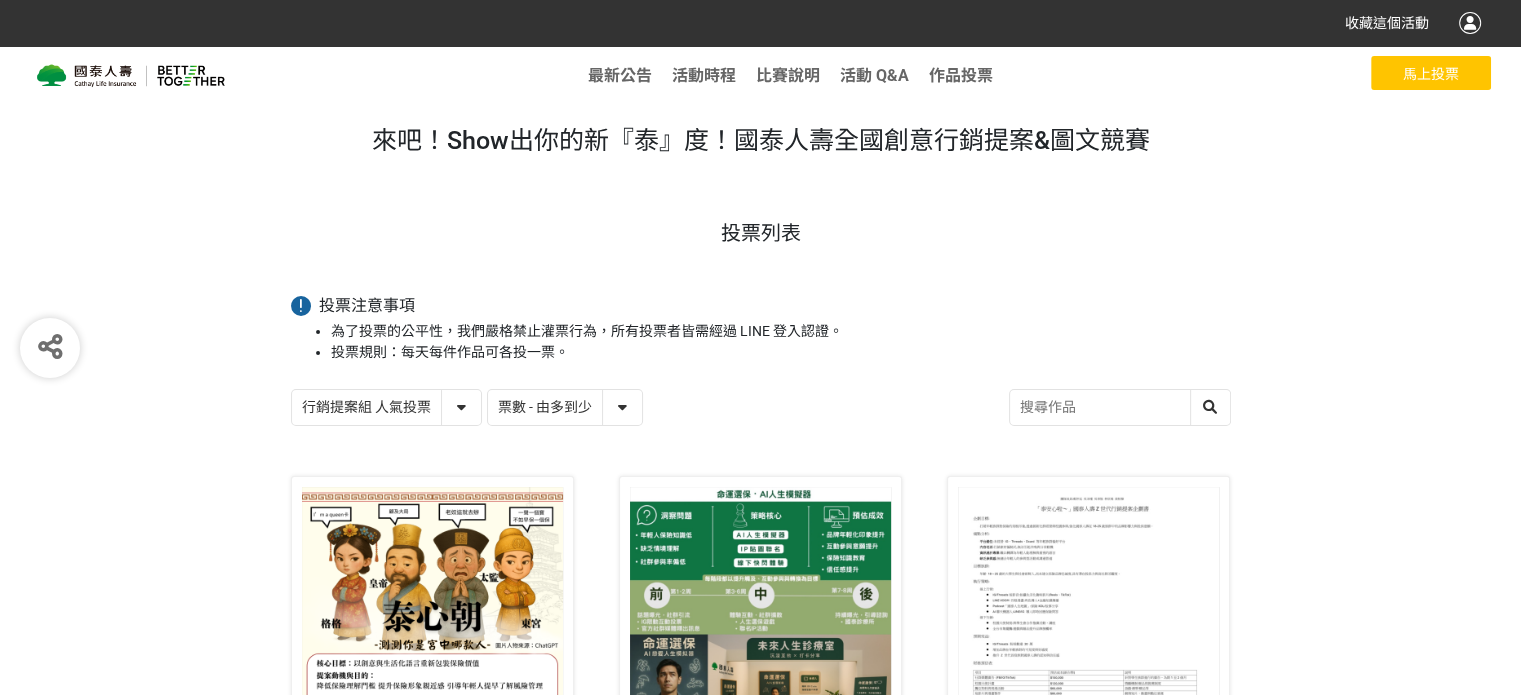 click on "作品 - 由新到舊 作品 - 由舊到新 票數 - 由多到少 票數 - 由少到多" at bounding box center [565, 407] 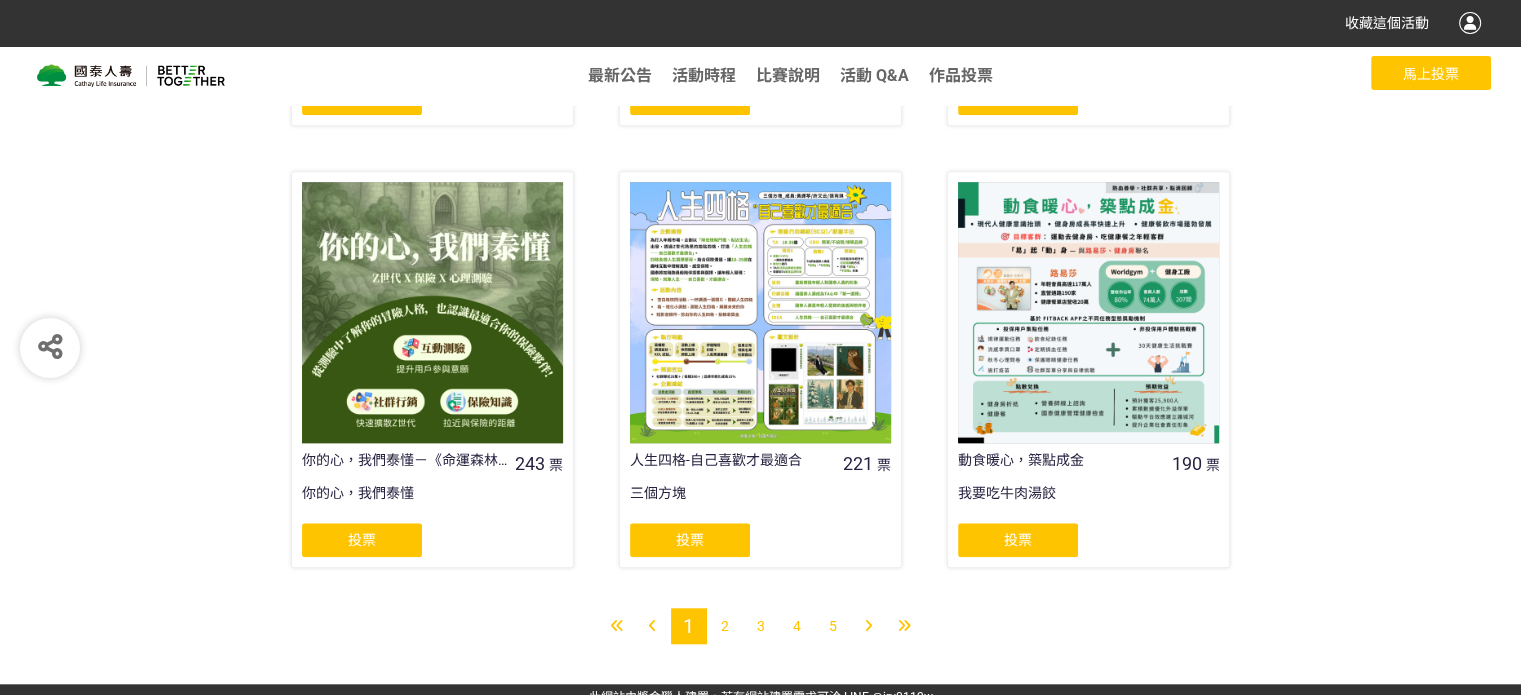 scroll, scrollTop: 1646, scrollLeft: 0, axis: vertical 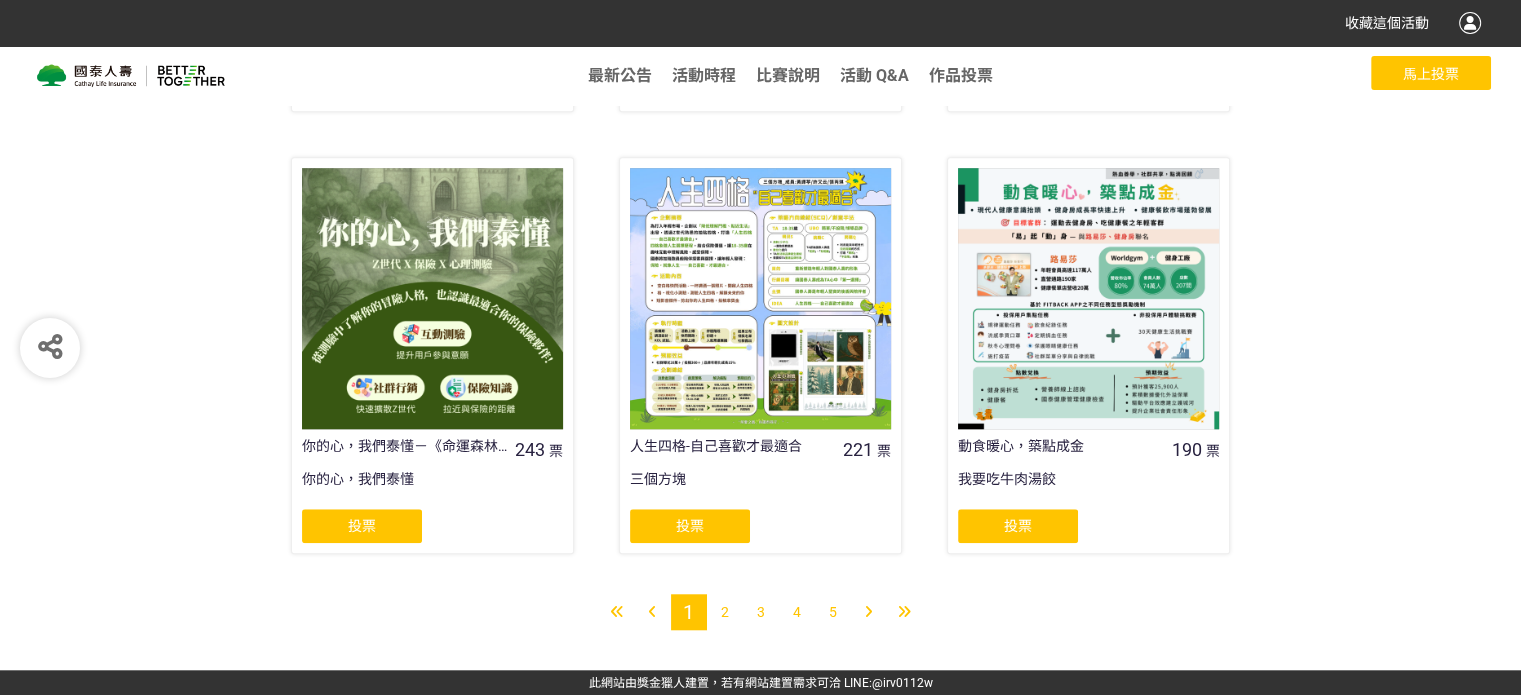 click on "3" at bounding box center (761, 612) 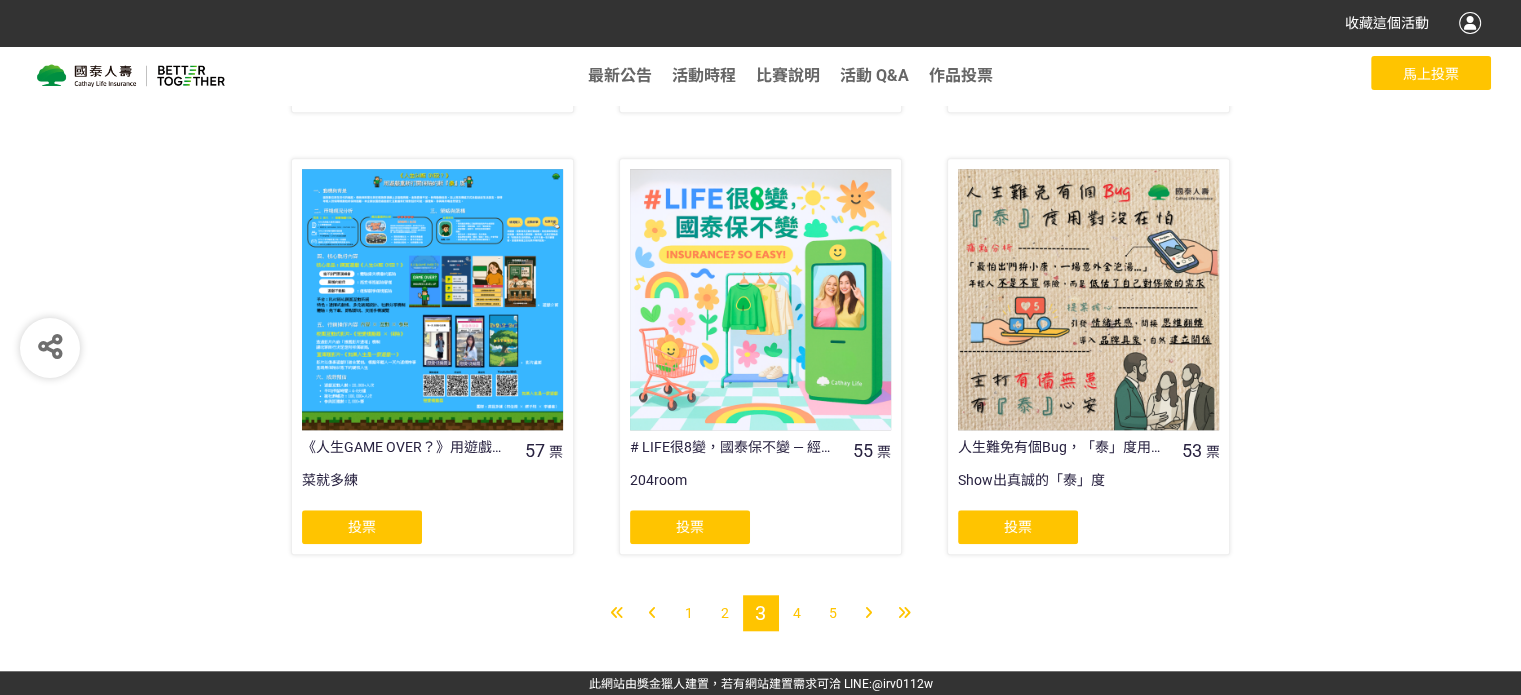 scroll, scrollTop: 1646, scrollLeft: 0, axis: vertical 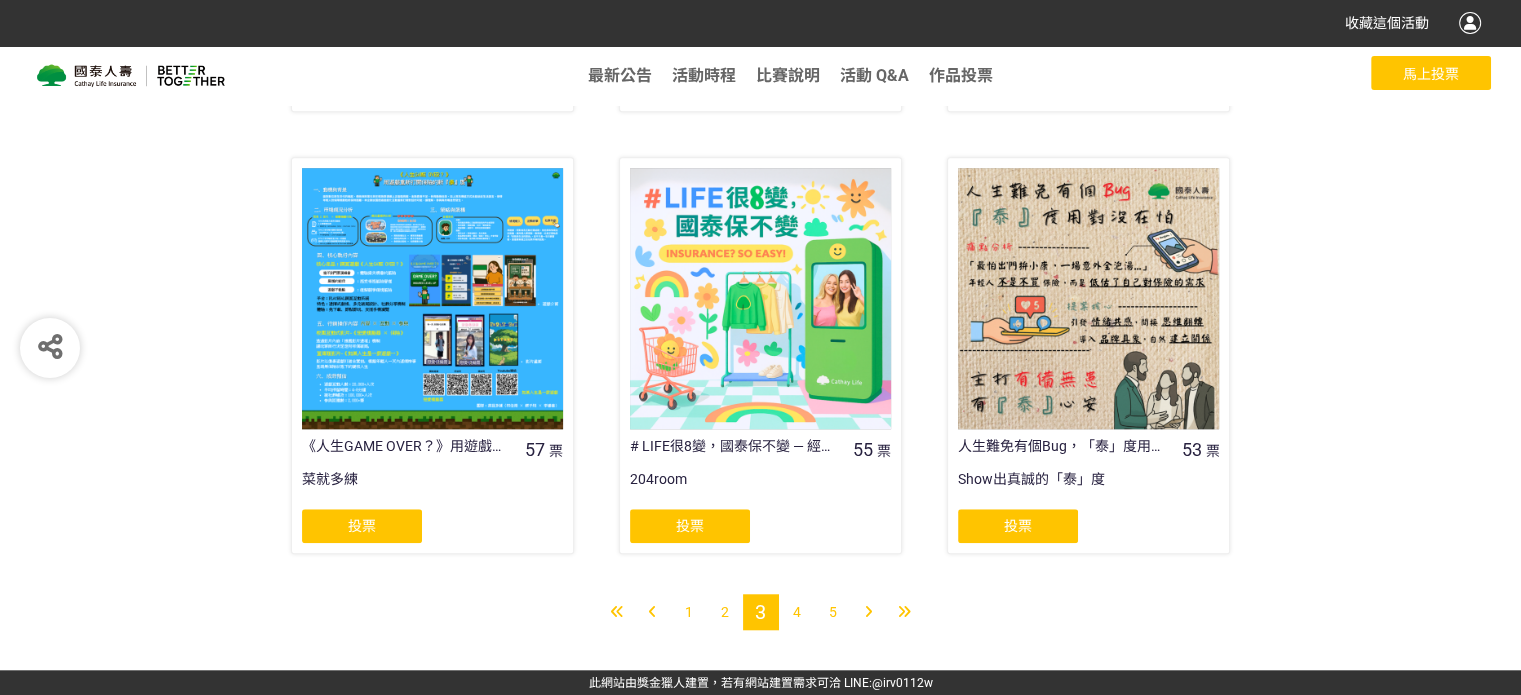 click on "5" at bounding box center [833, 612] 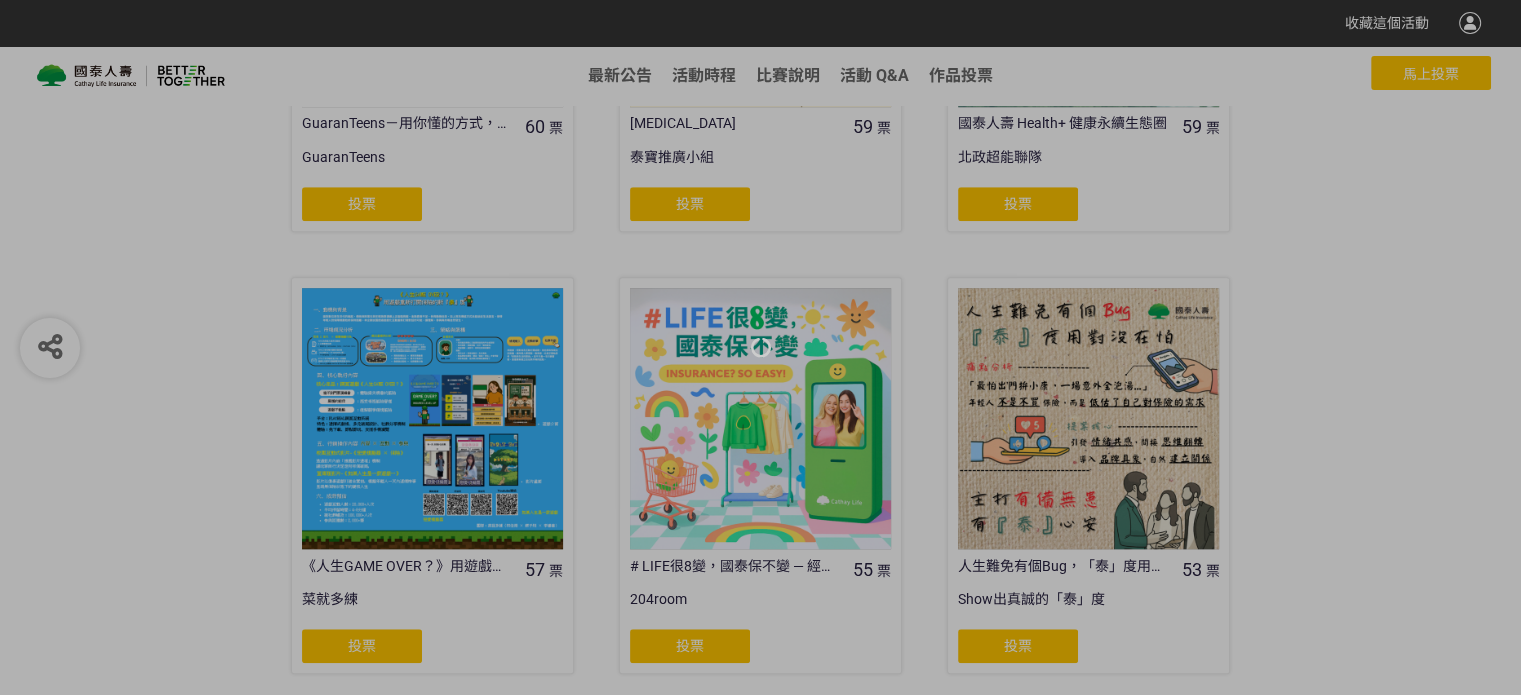 scroll, scrollTop: 1646, scrollLeft: 0, axis: vertical 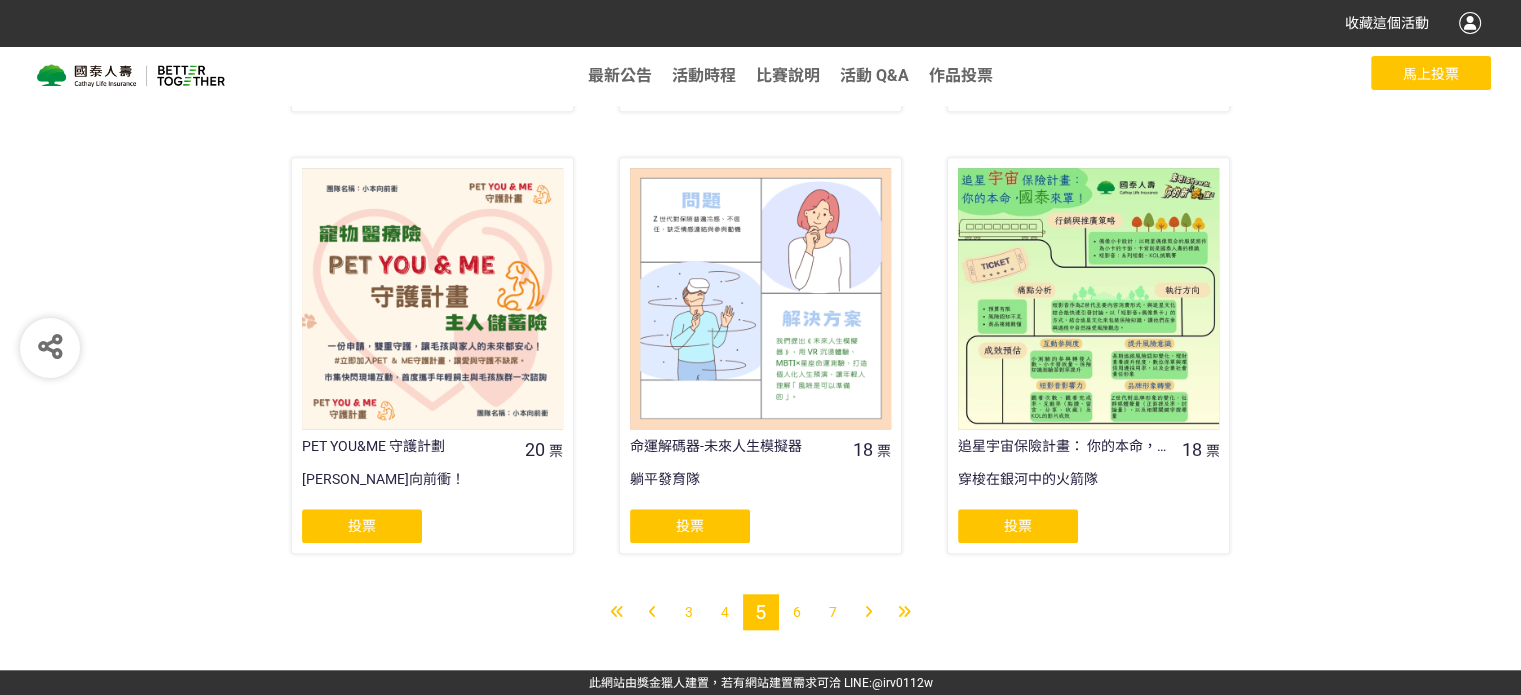 click on "6" at bounding box center [797, 612] 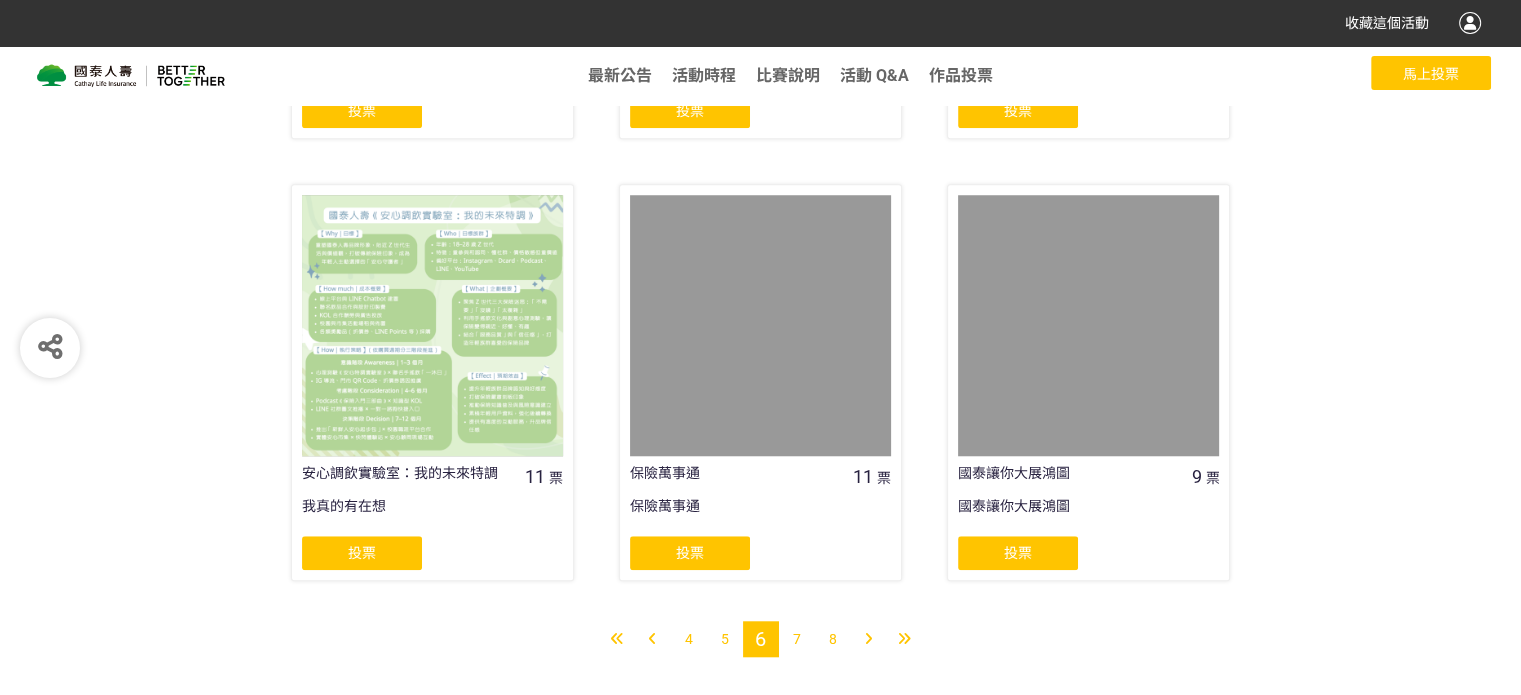 scroll, scrollTop: 1646, scrollLeft: 0, axis: vertical 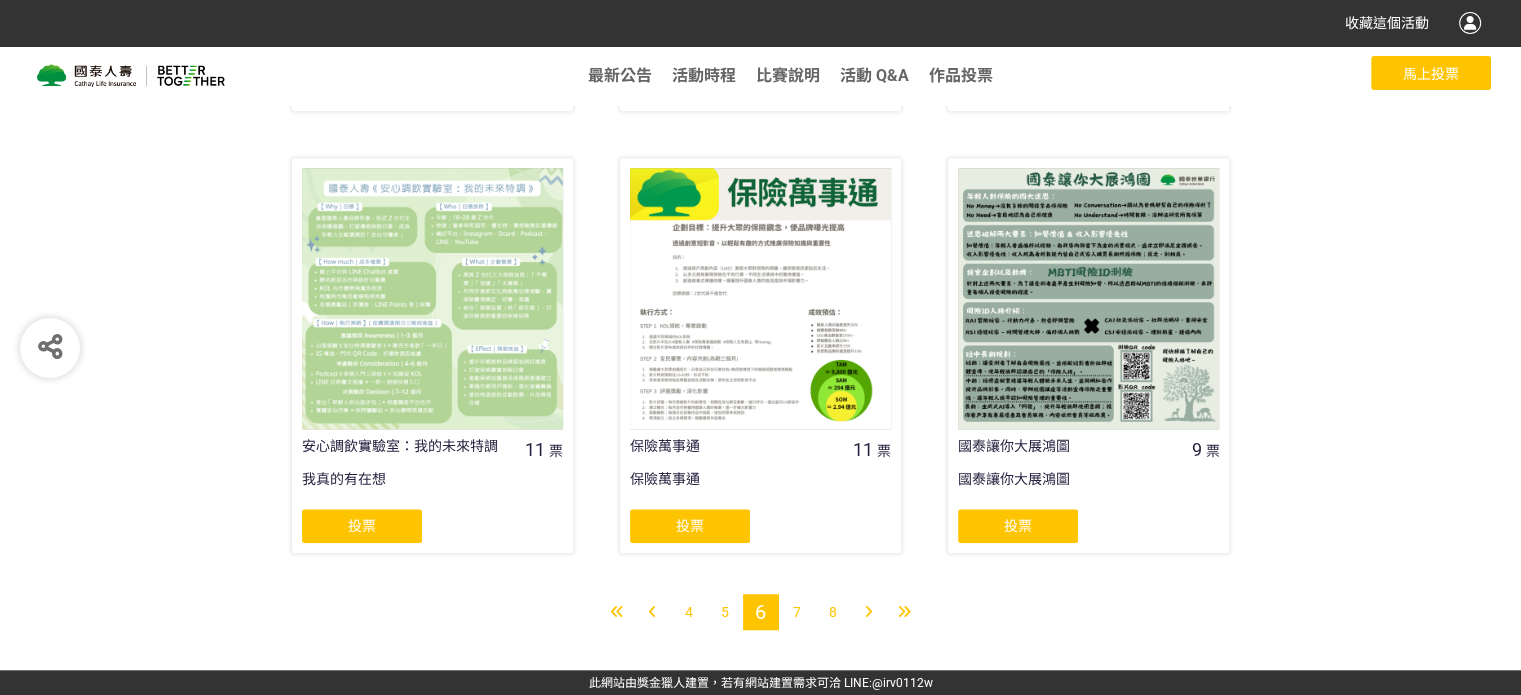 click on "8" at bounding box center [833, 612] 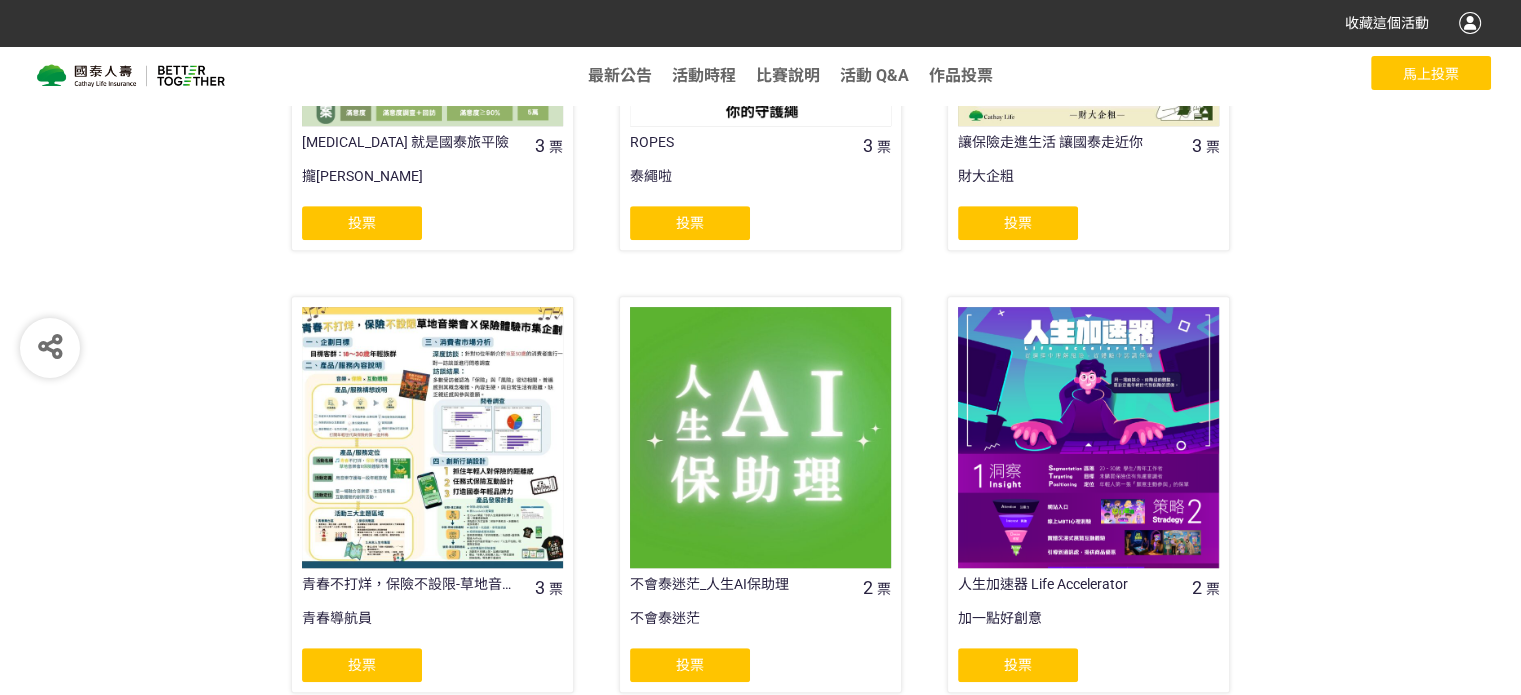 scroll, scrollTop: 1100, scrollLeft: 0, axis: vertical 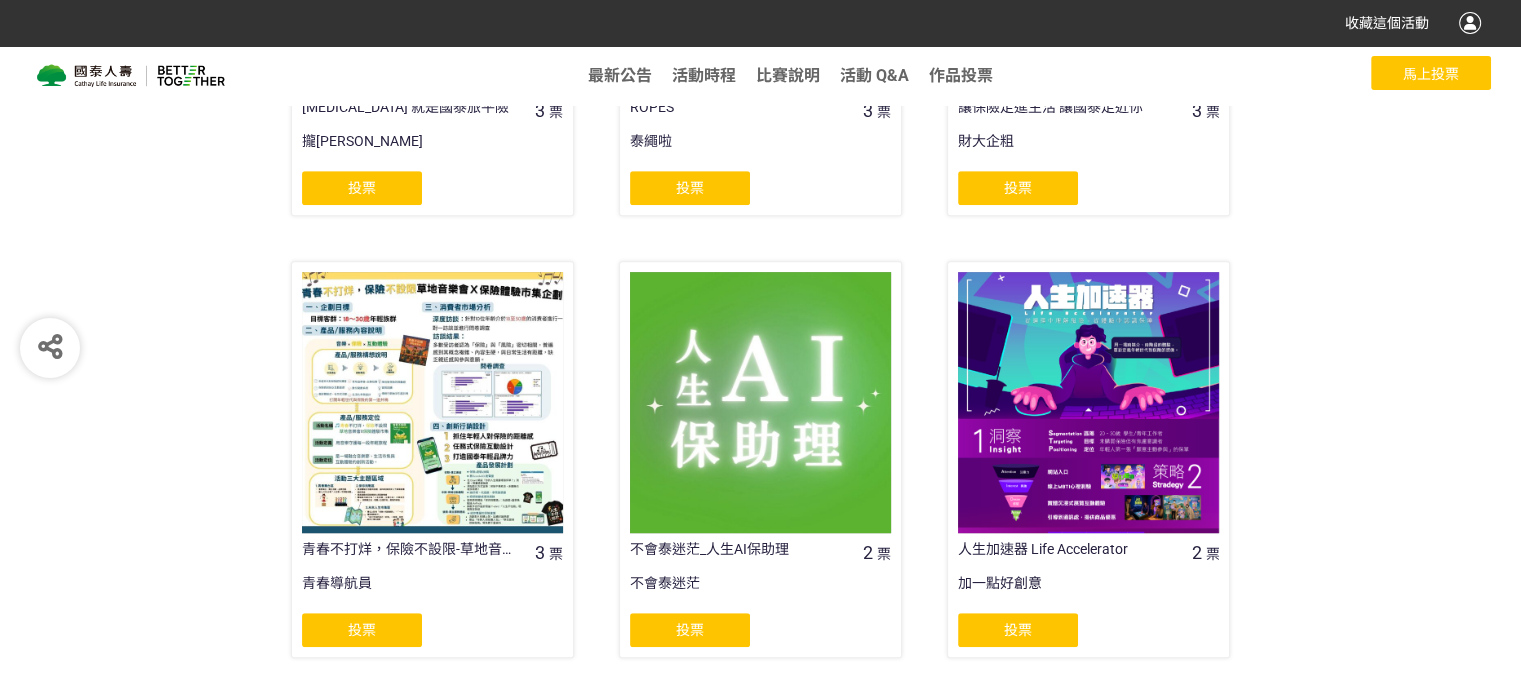 click on "不會泰迷茫_人生AI保助理" at bounding box center (734, 549) 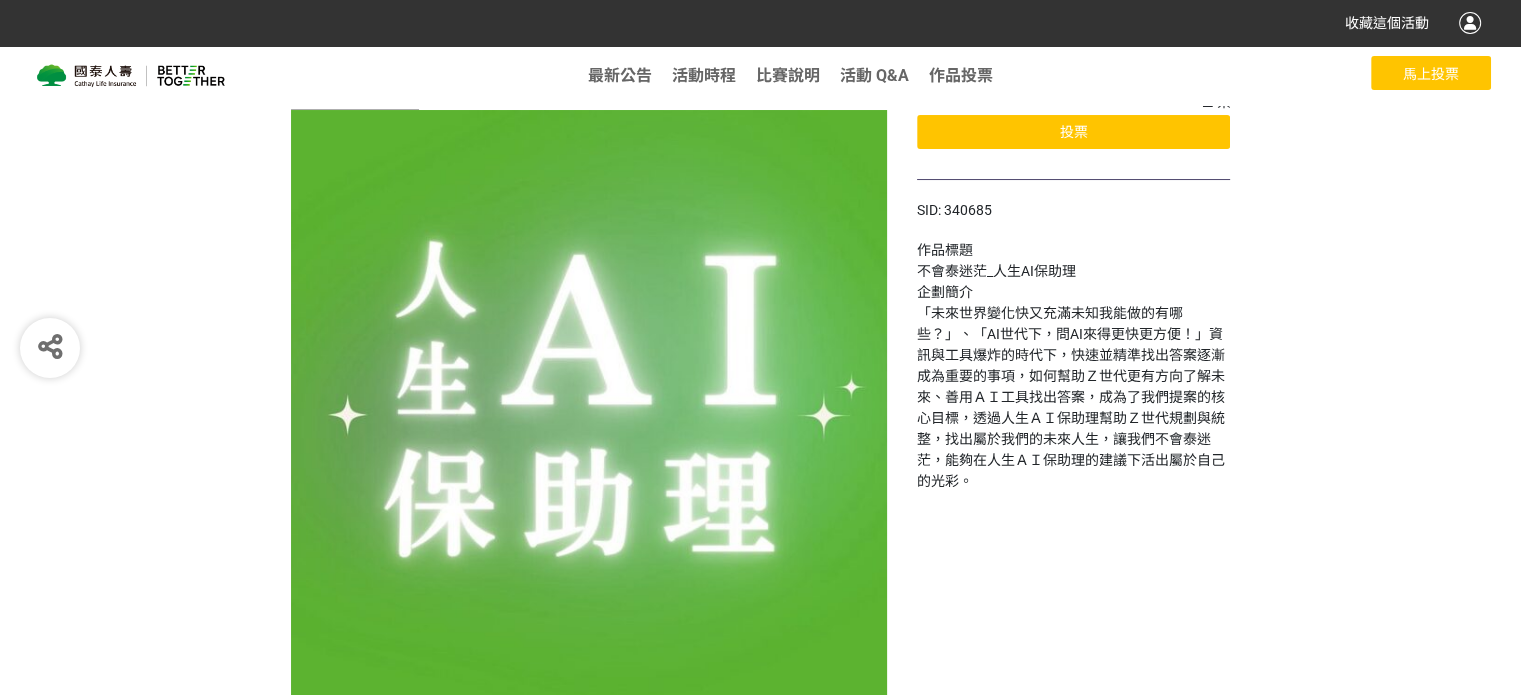 scroll, scrollTop: 0, scrollLeft: 0, axis: both 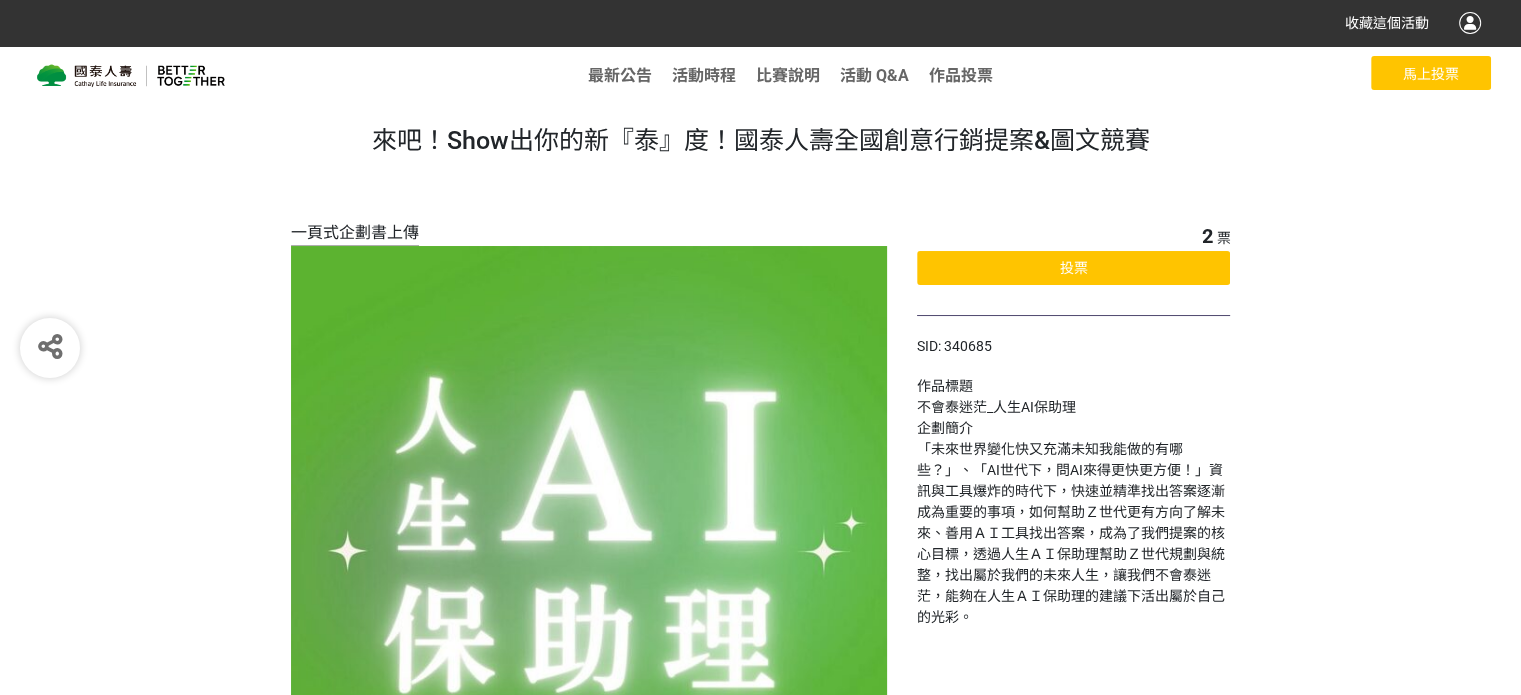 click on "投票" 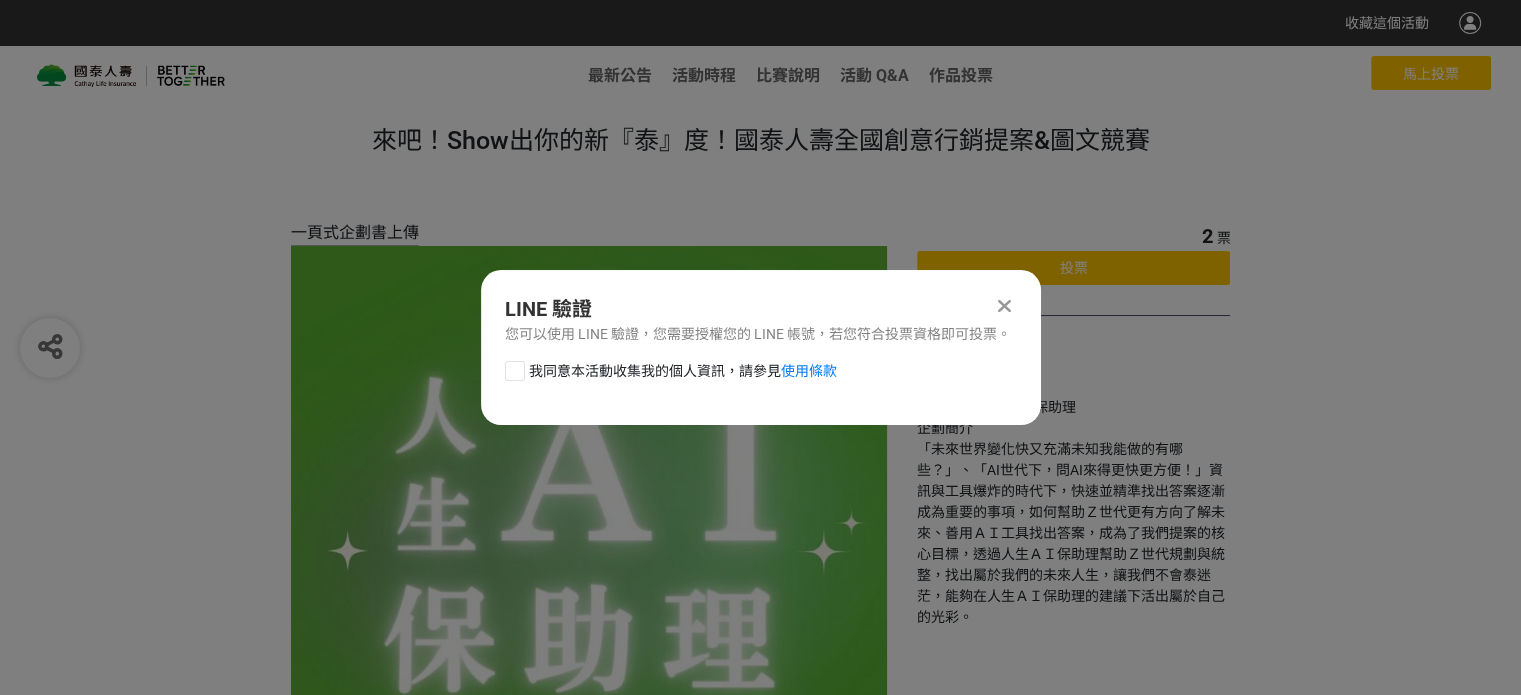 click at bounding box center (515, 371) 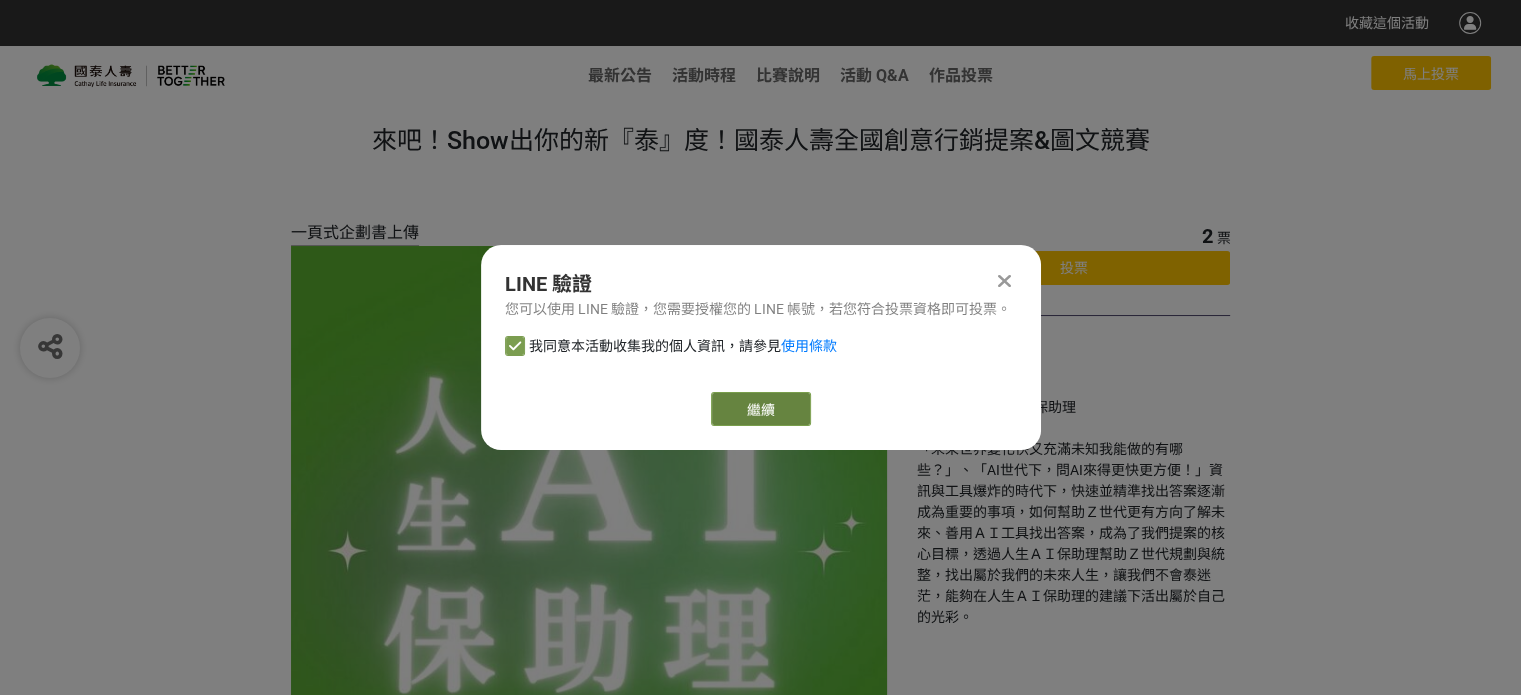 click on "繼續" at bounding box center (761, 409) 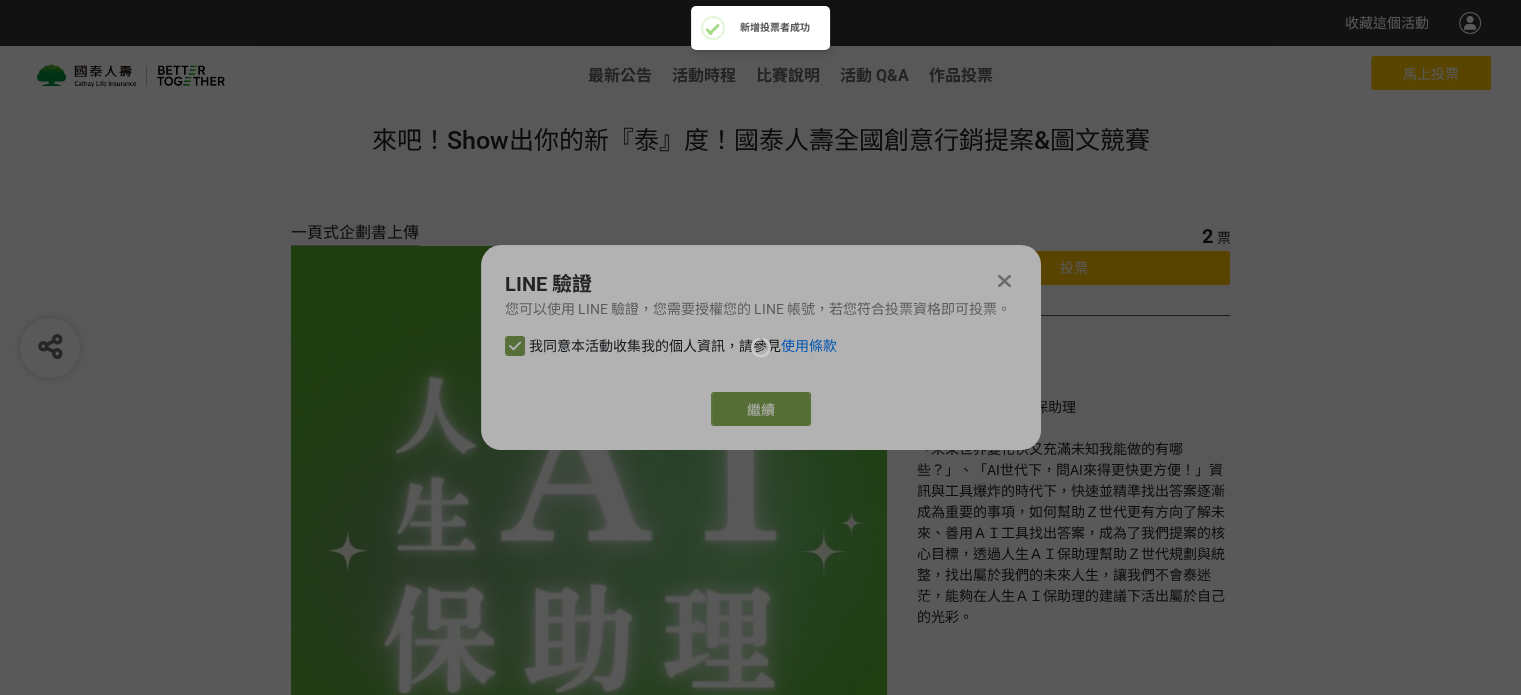 click at bounding box center [760, 347] 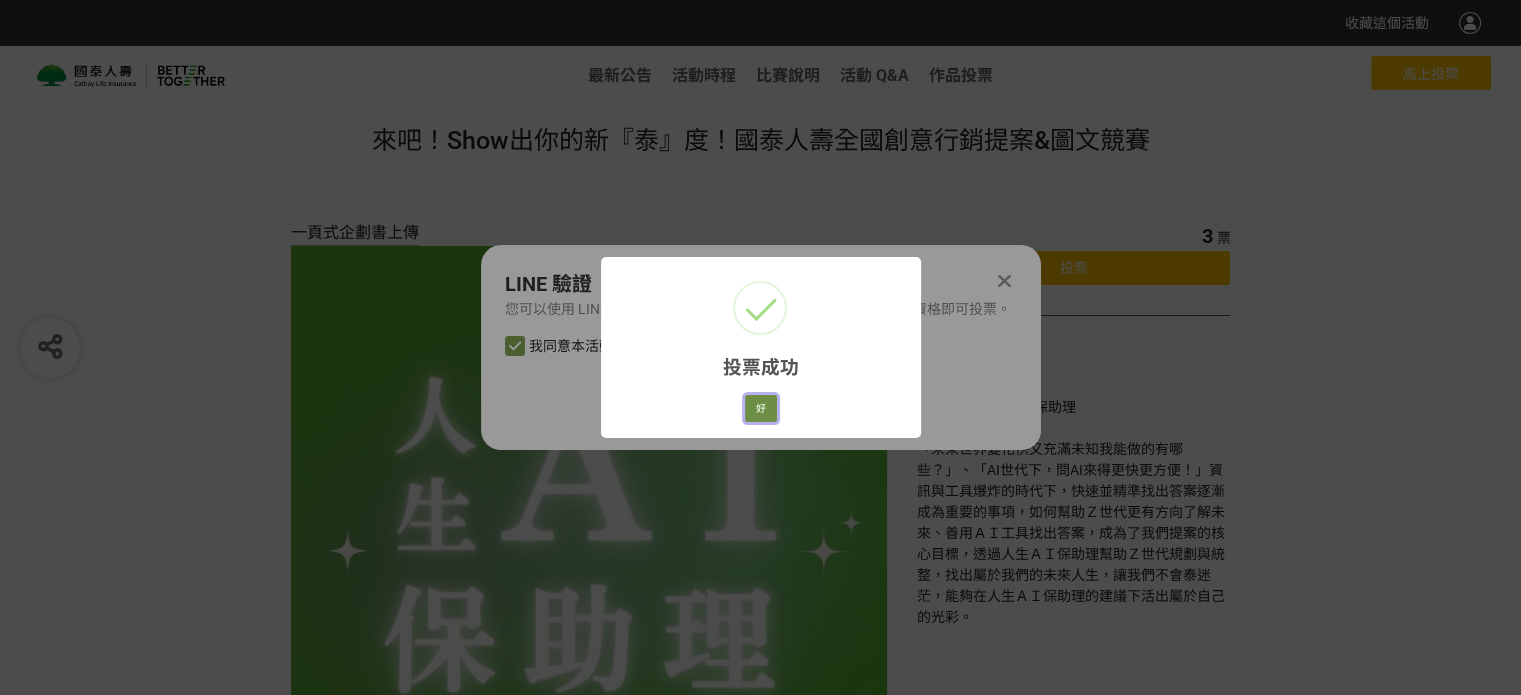 click on "好" at bounding box center (761, 409) 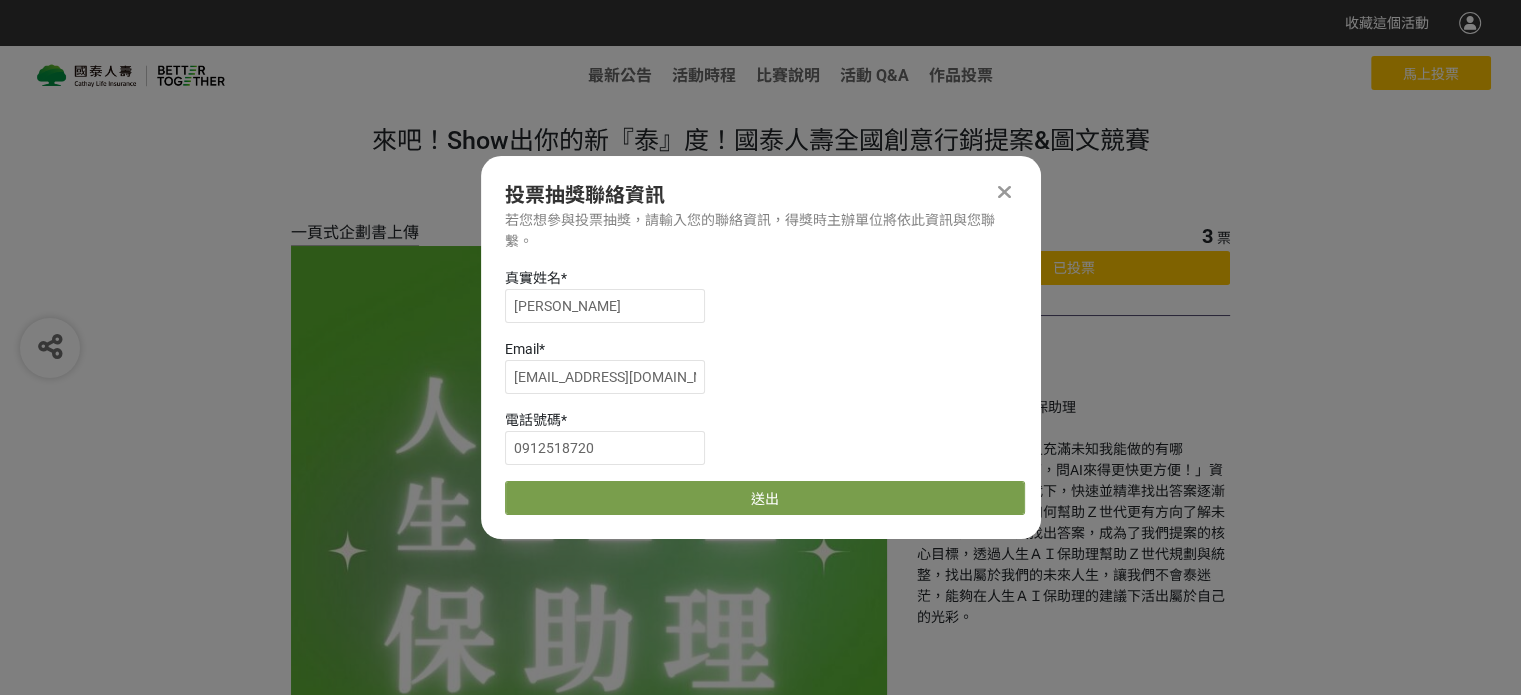 click at bounding box center (1004, 192) 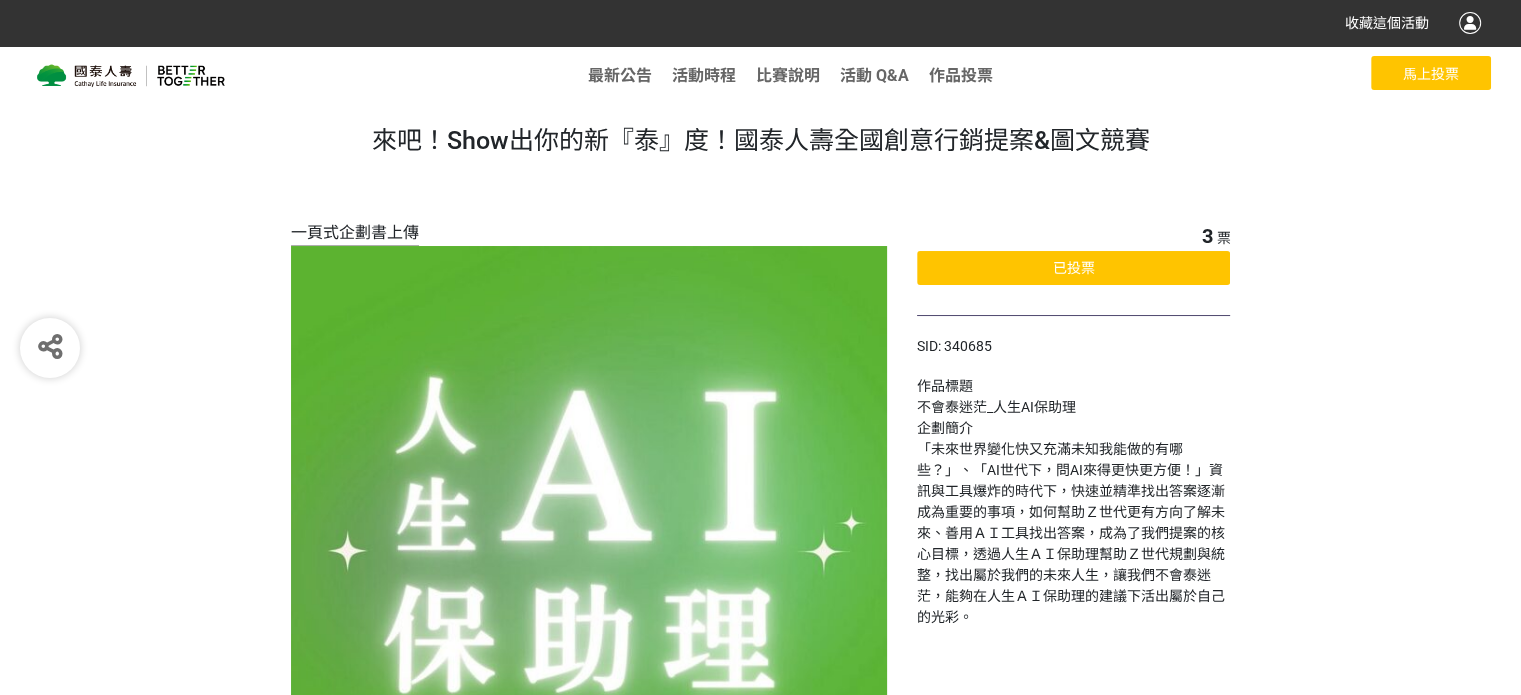 select on "13115" 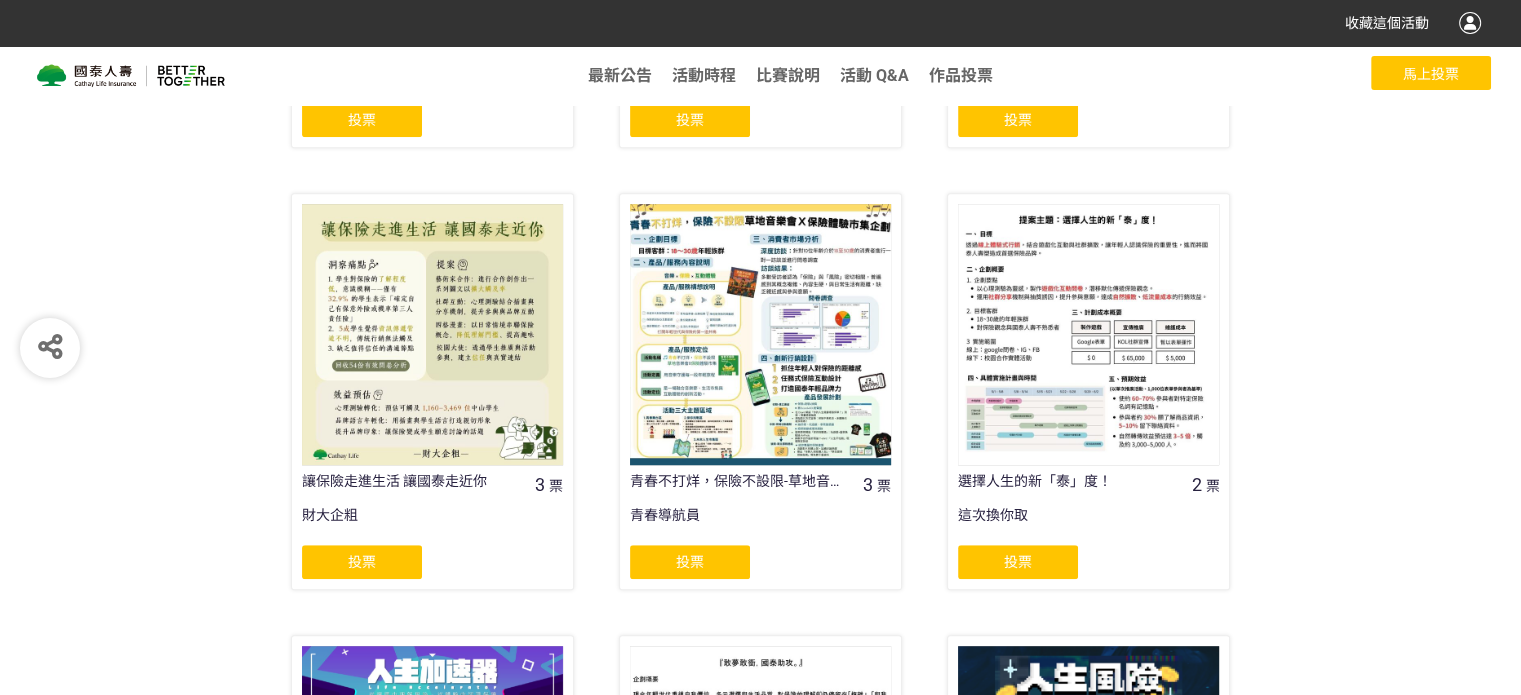 scroll, scrollTop: 1200, scrollLeft: 0, axis: vertical 